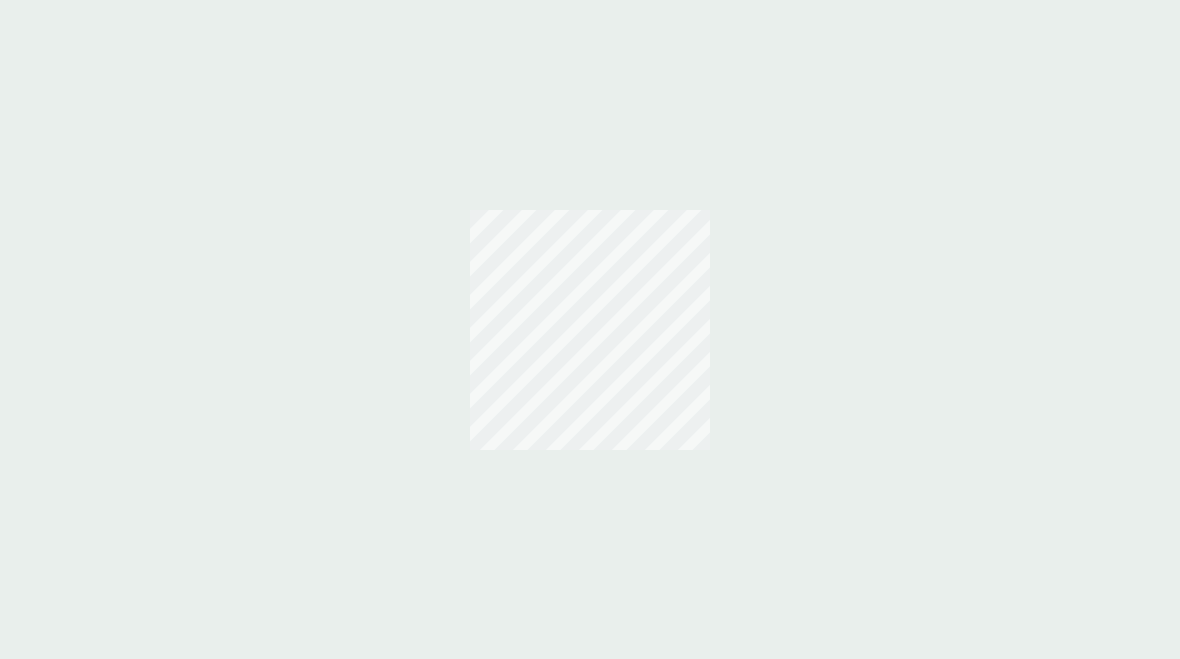 scroll, scrollTop: 0, scrollLeft: 0, axis: both 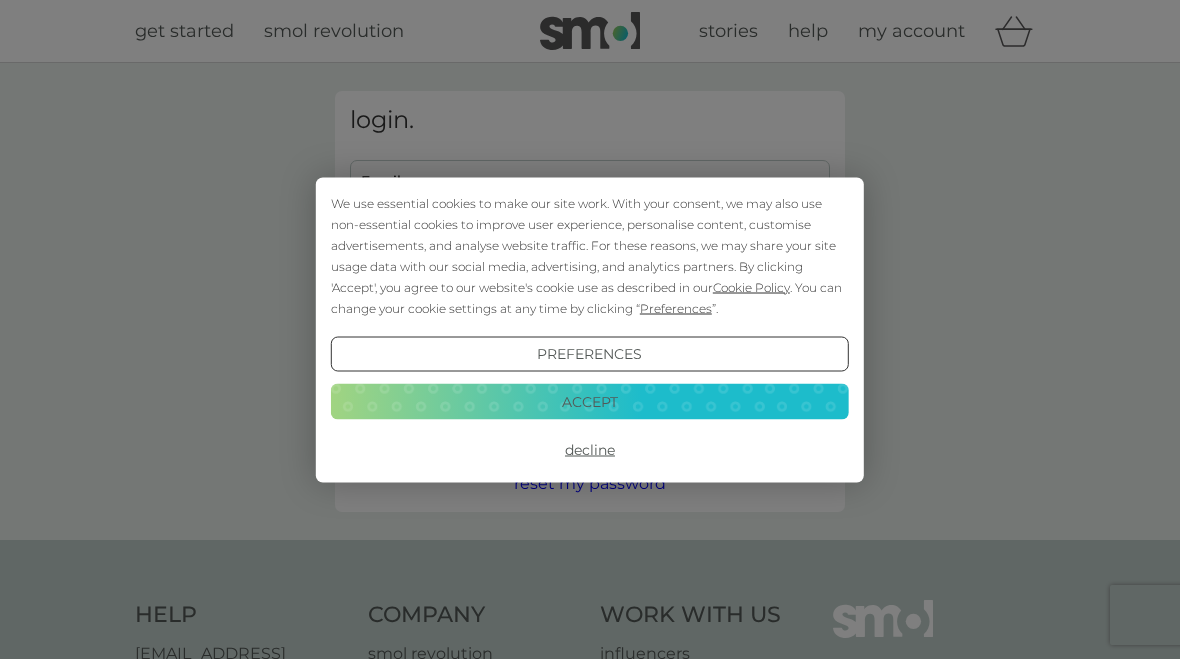 click on "Accept" at bounding box center [590, 402] 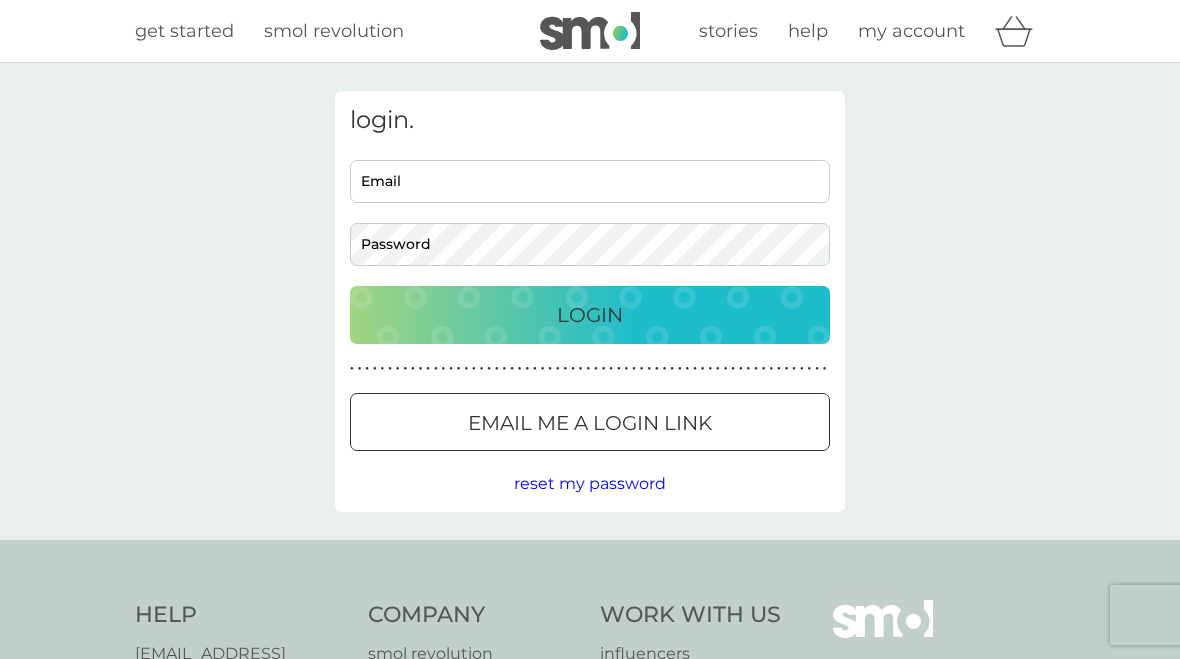 click on "Email" at bounding box center [590, 181] 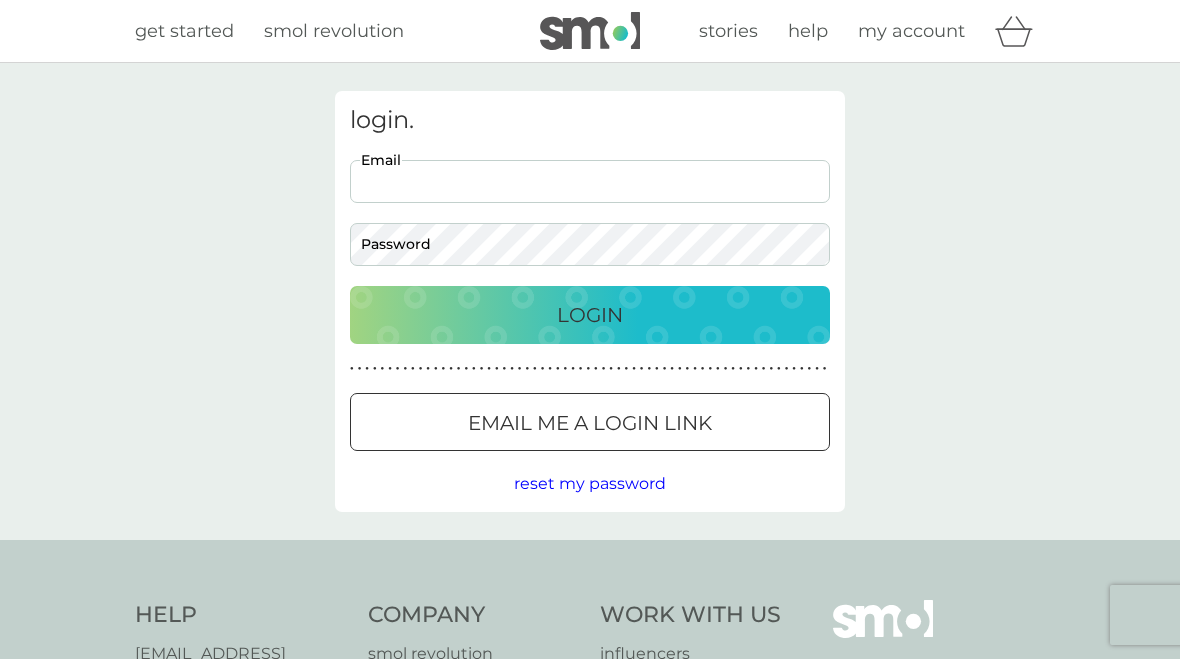 type on "carolechappers2@gmail.com" 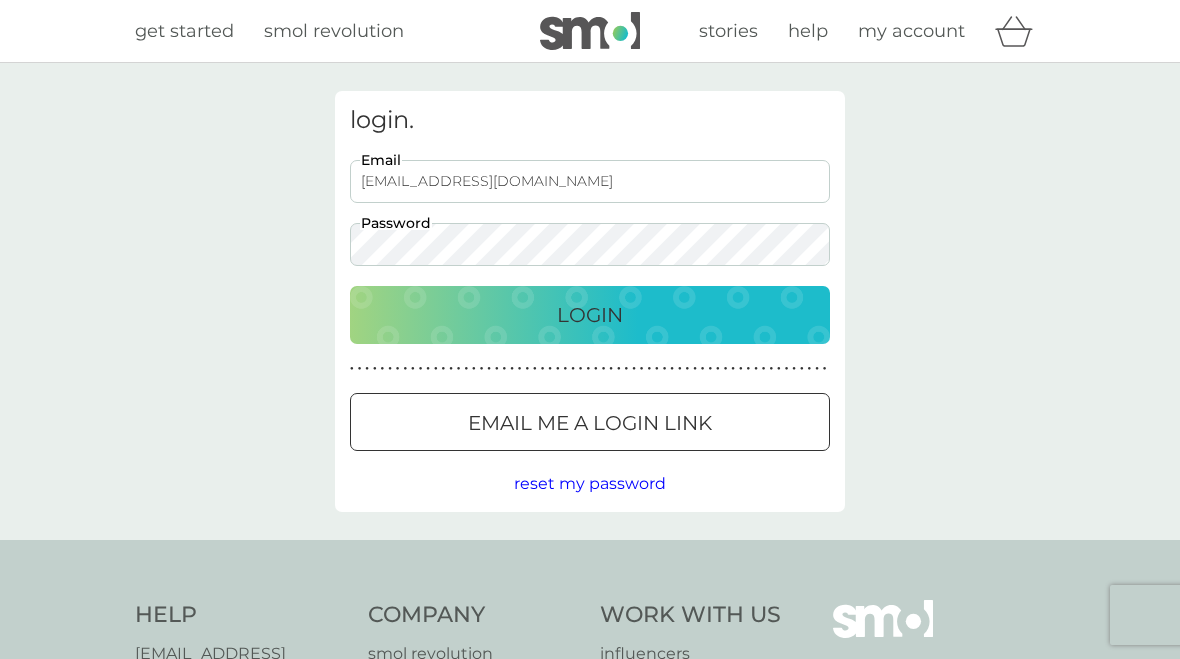 click on "Login" at bounding box center (590, 315) 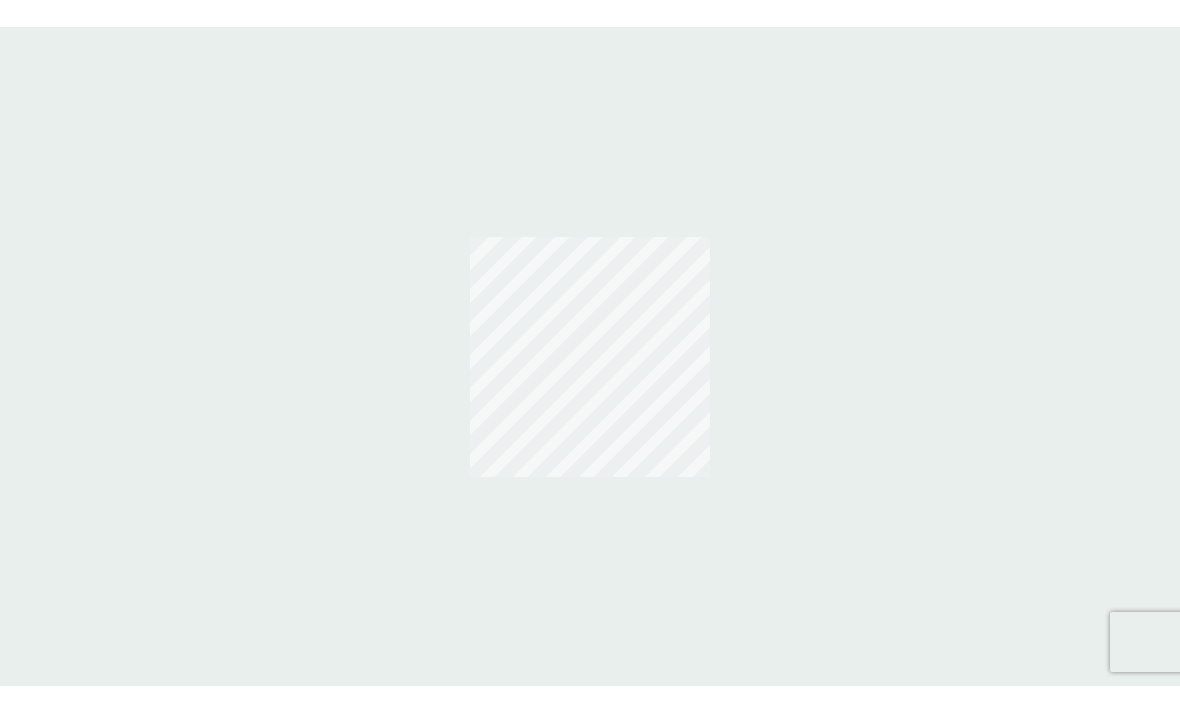 scroll, scrollTop: 0, scrollLeft: 0, axis: both 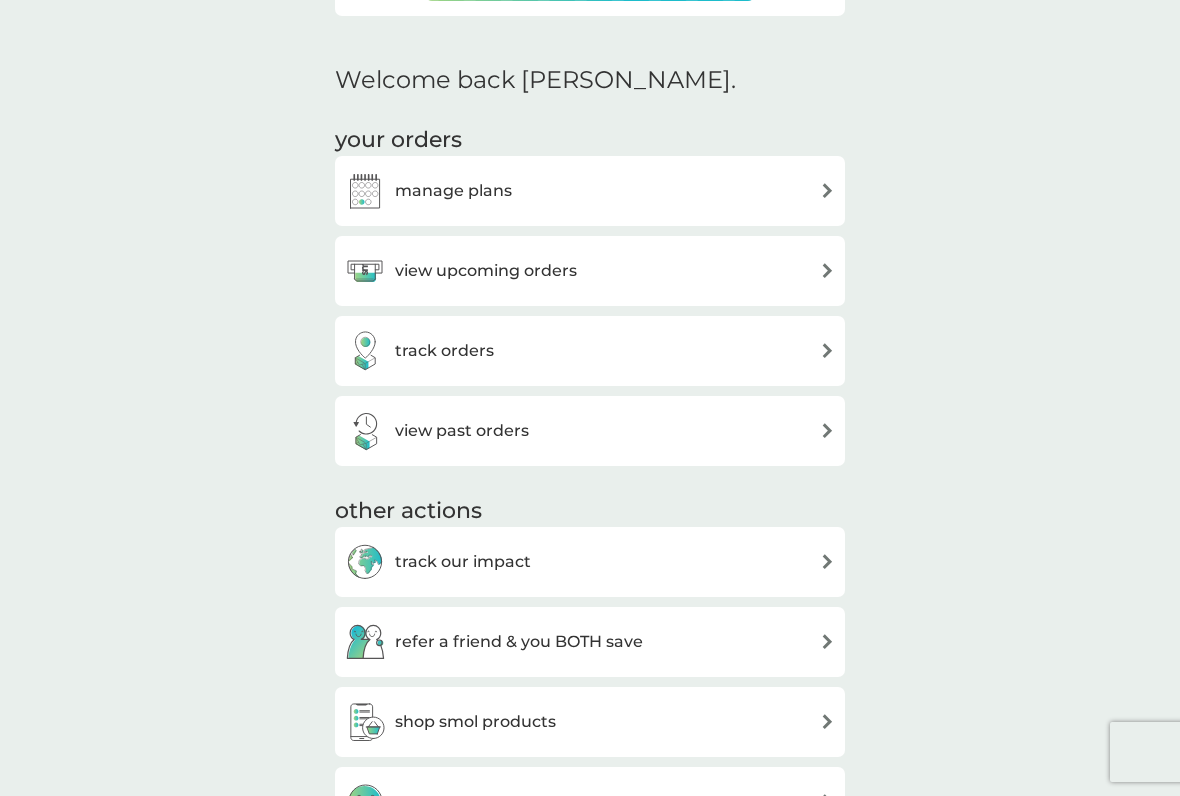 click at bounding box center [827, 190] 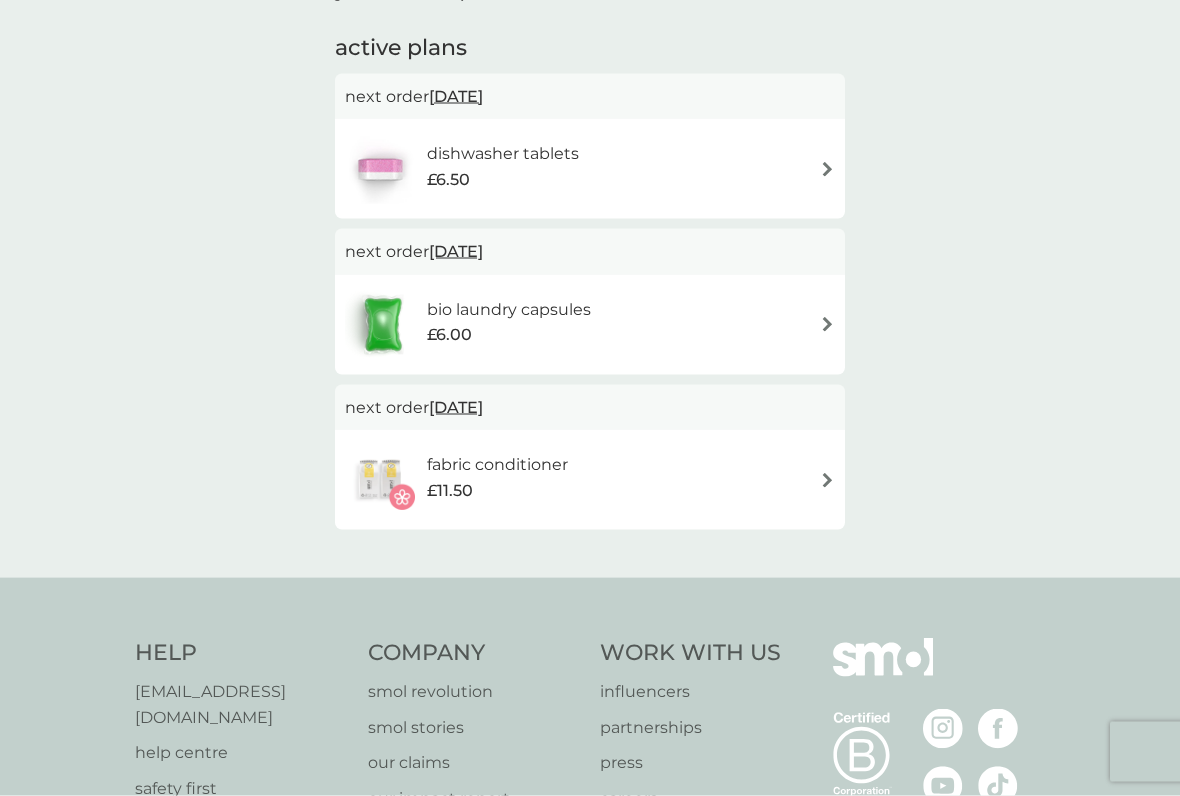 scroll, scrollTop: 118, scrollLeft: 0, axis: vertical 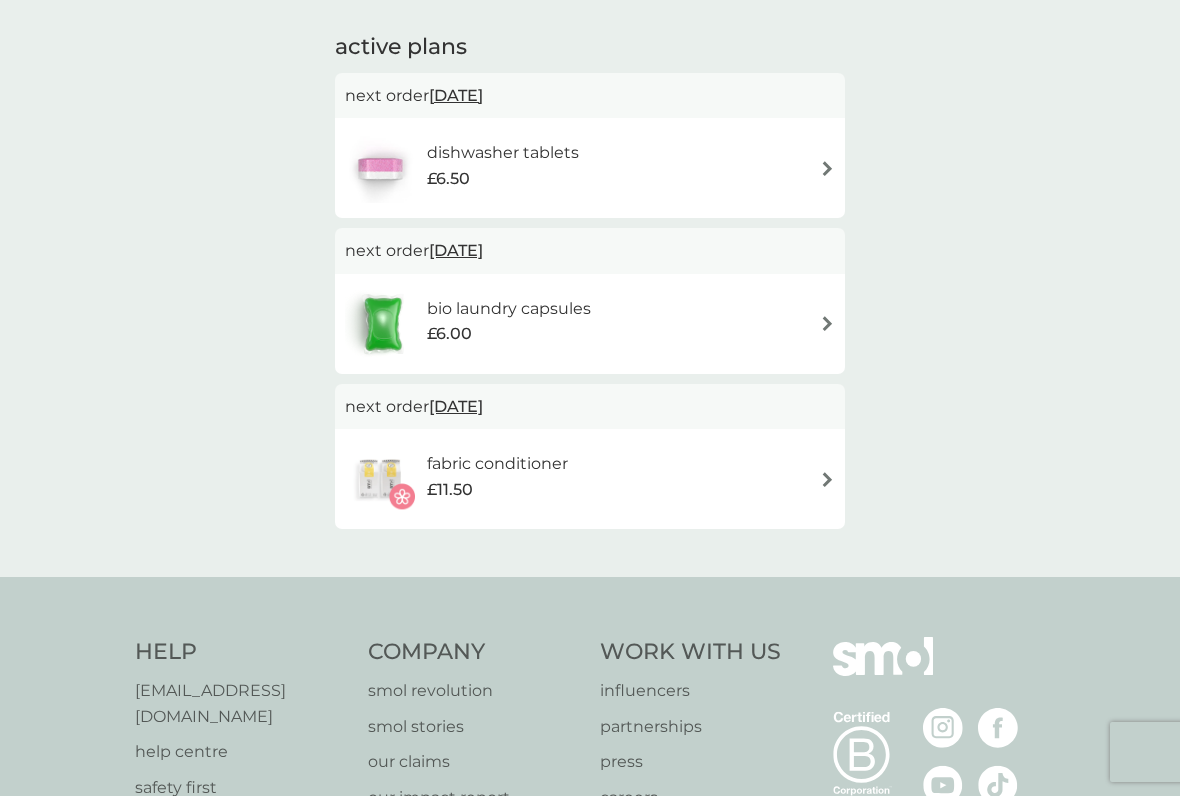 click on "bio laundry capsules £6.00" at bounding box center [590, 324] 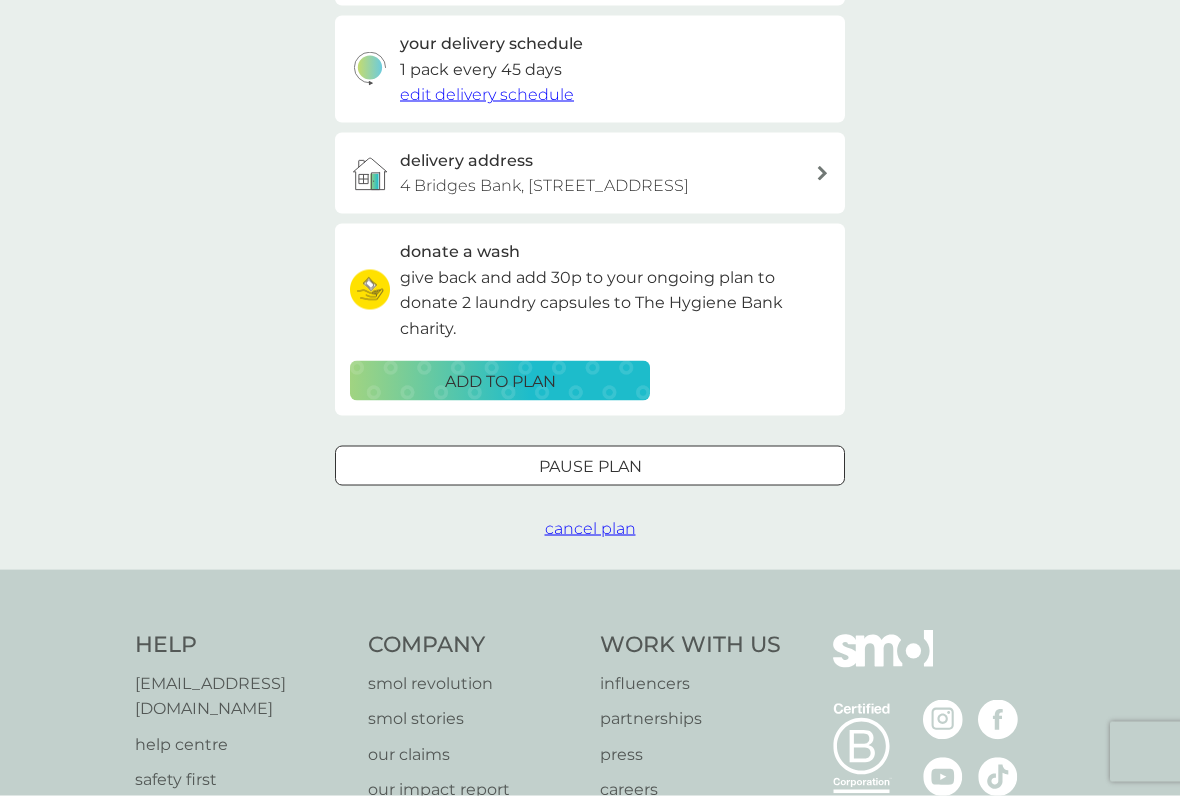 scroll, scrollTop: 516, scrollLeft: 0, axis: vertical 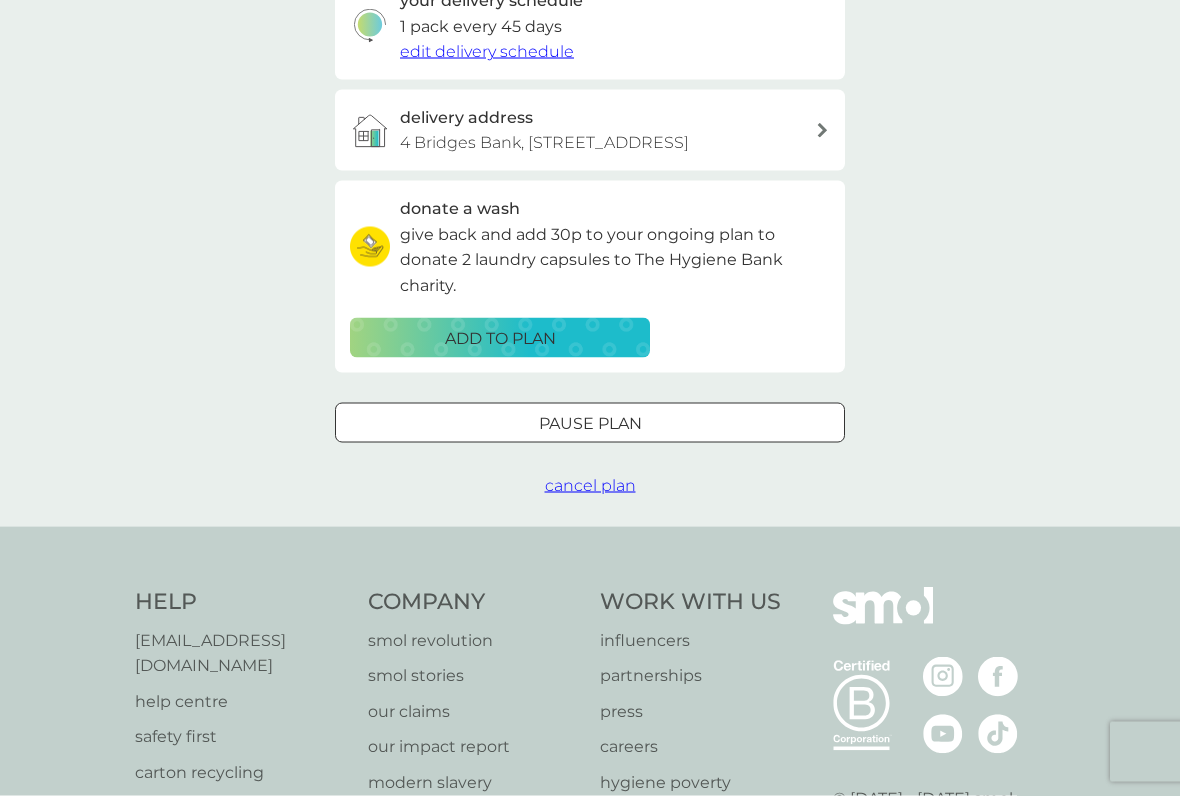 click on "cancel plan" at bounding box center (590, 485) 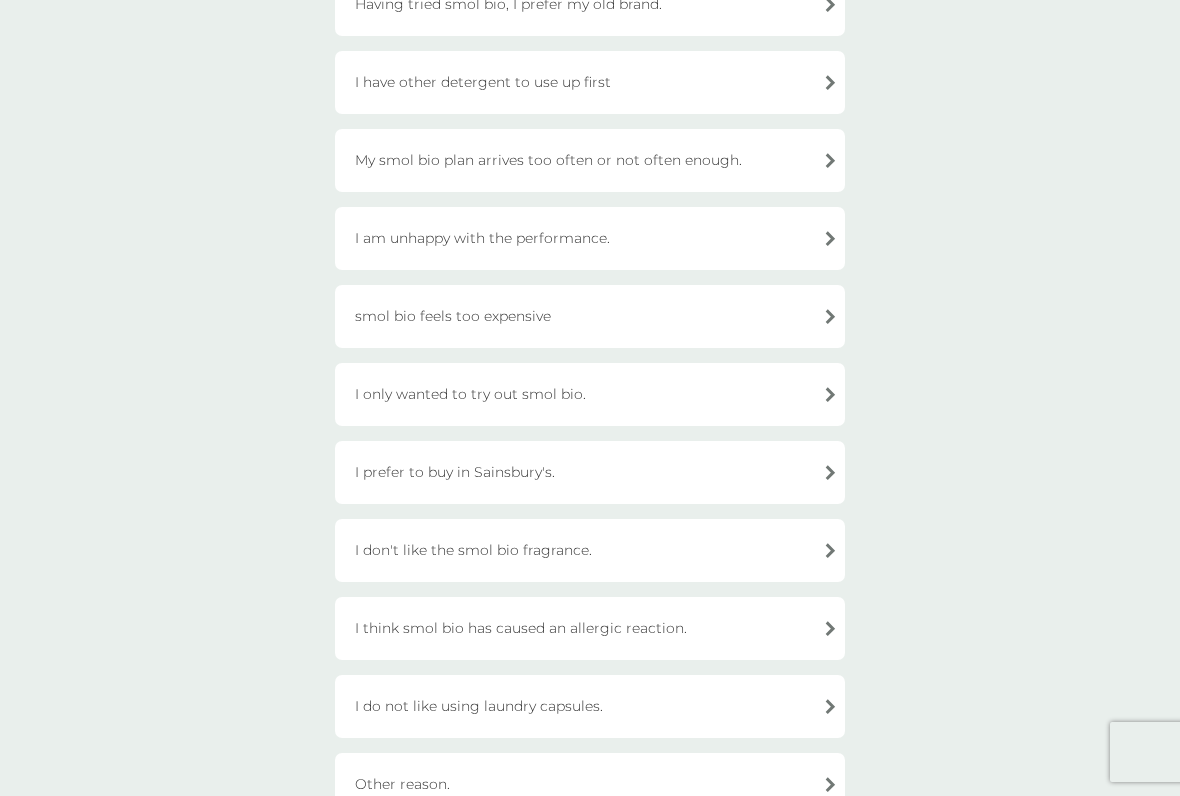 scroll, scrollTop: 273, scrollLeft: 0, axis: vertical 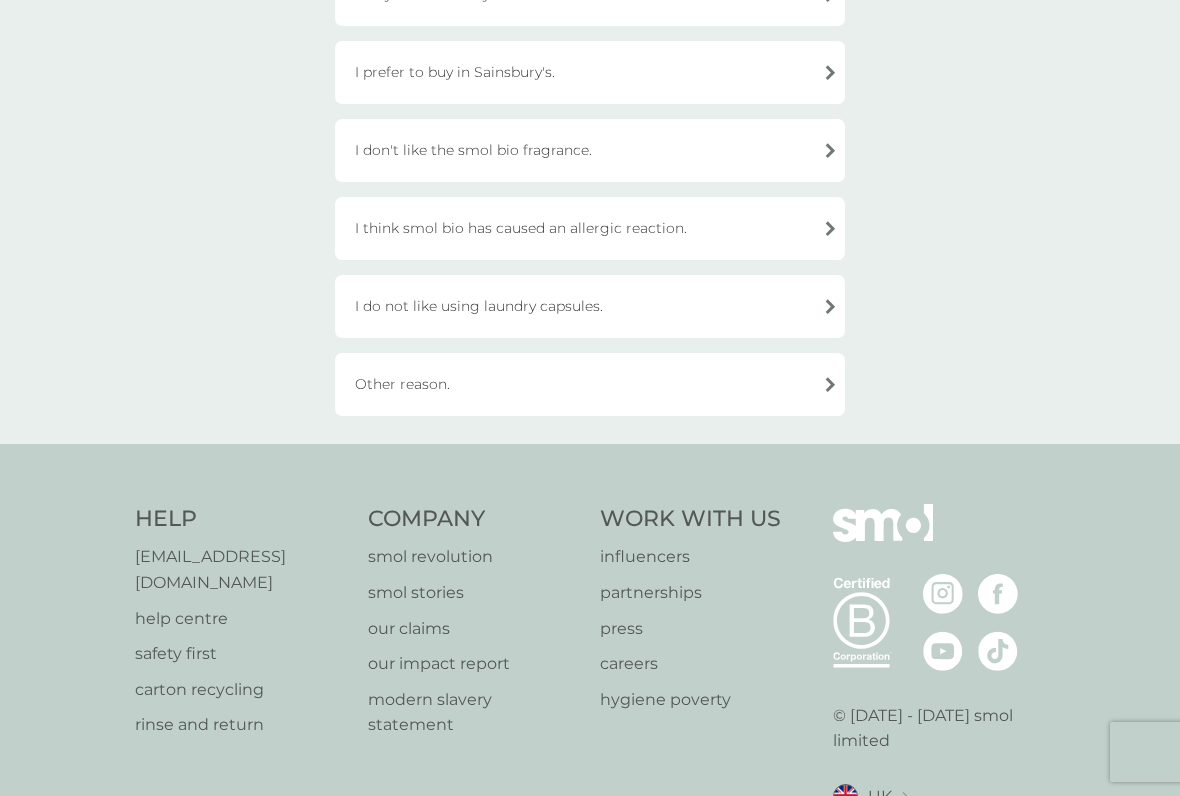 click on "Other reason." at bounding box center [590, 384] 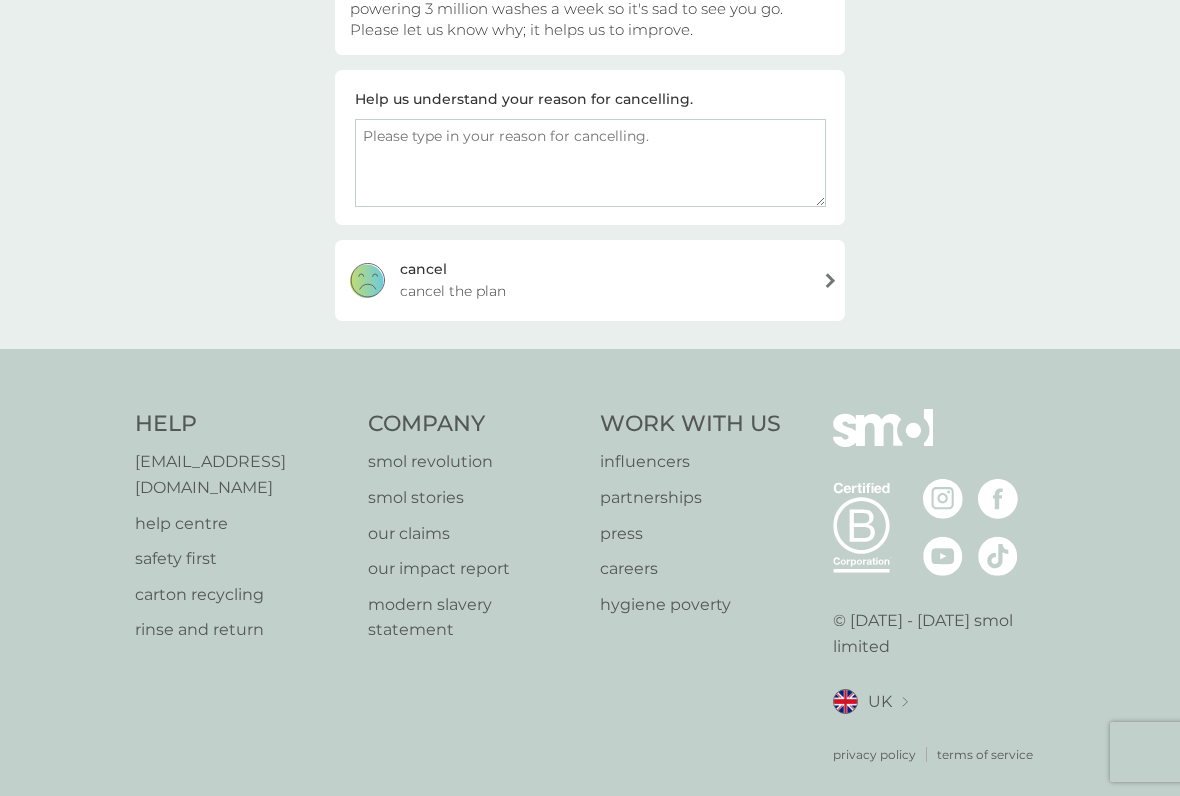 click at bounding box center [590, 163] 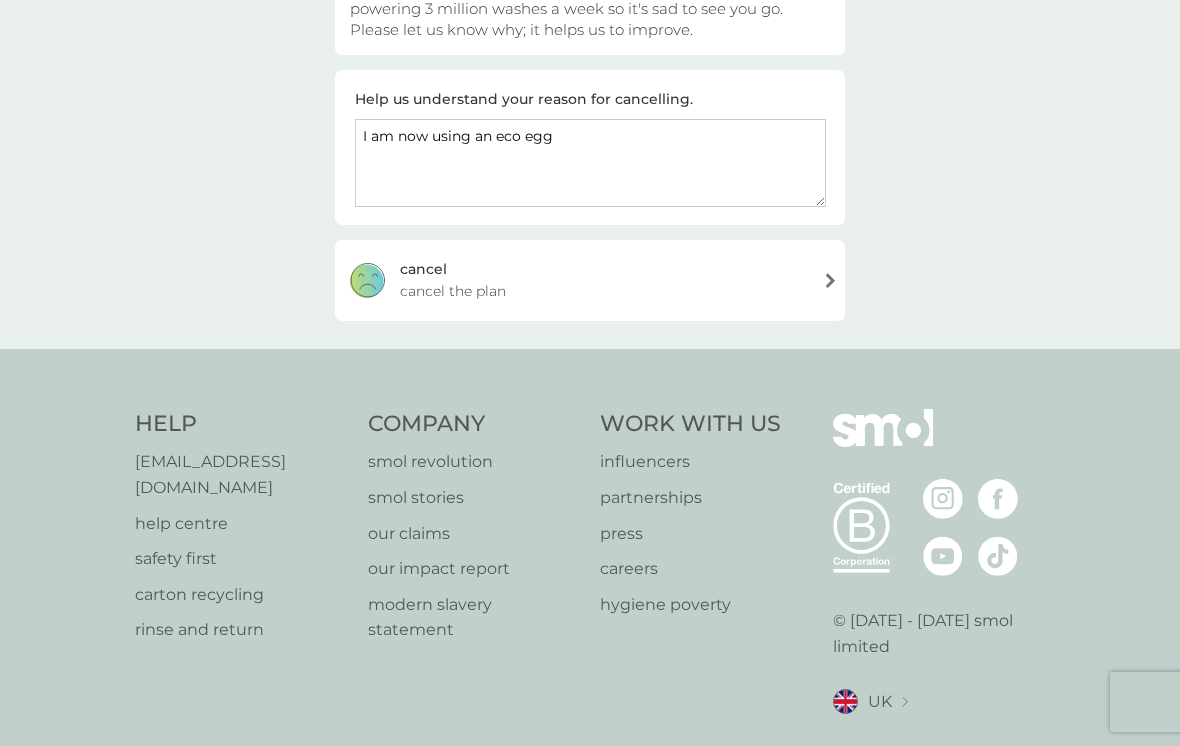 type on "I am now using an eco egg" 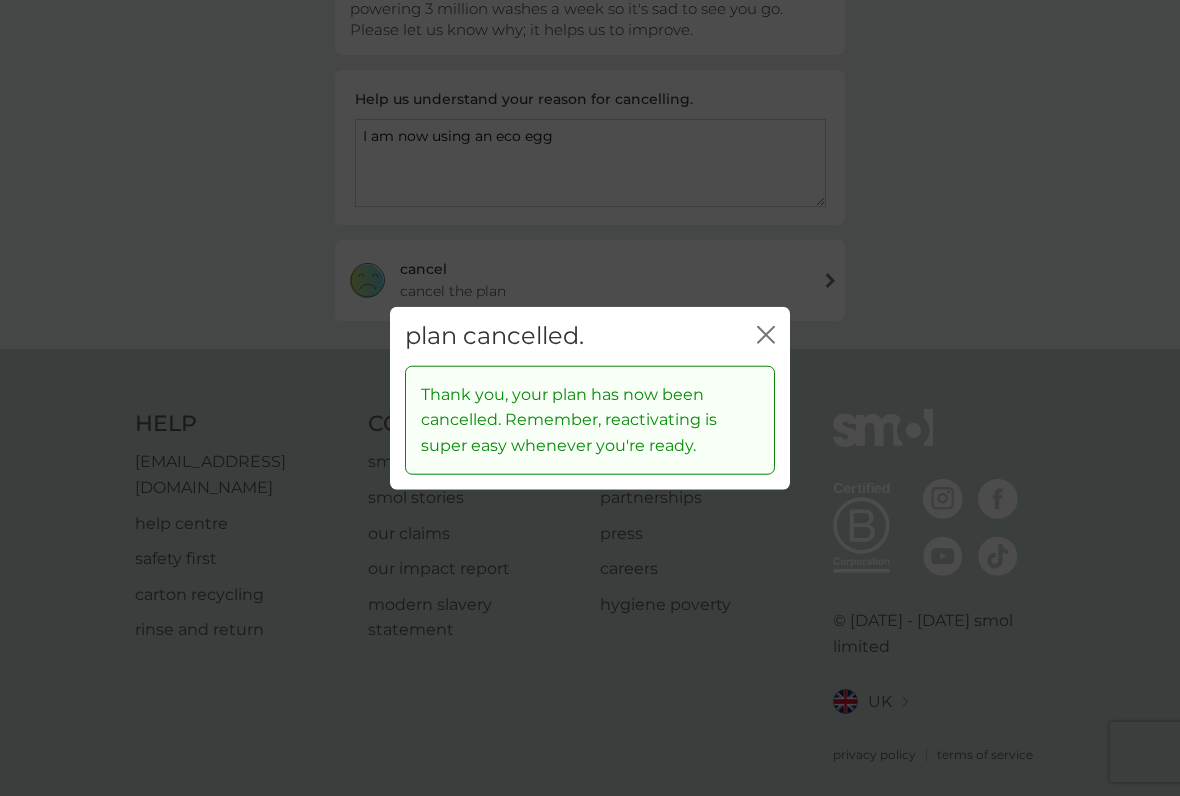 click on "close" 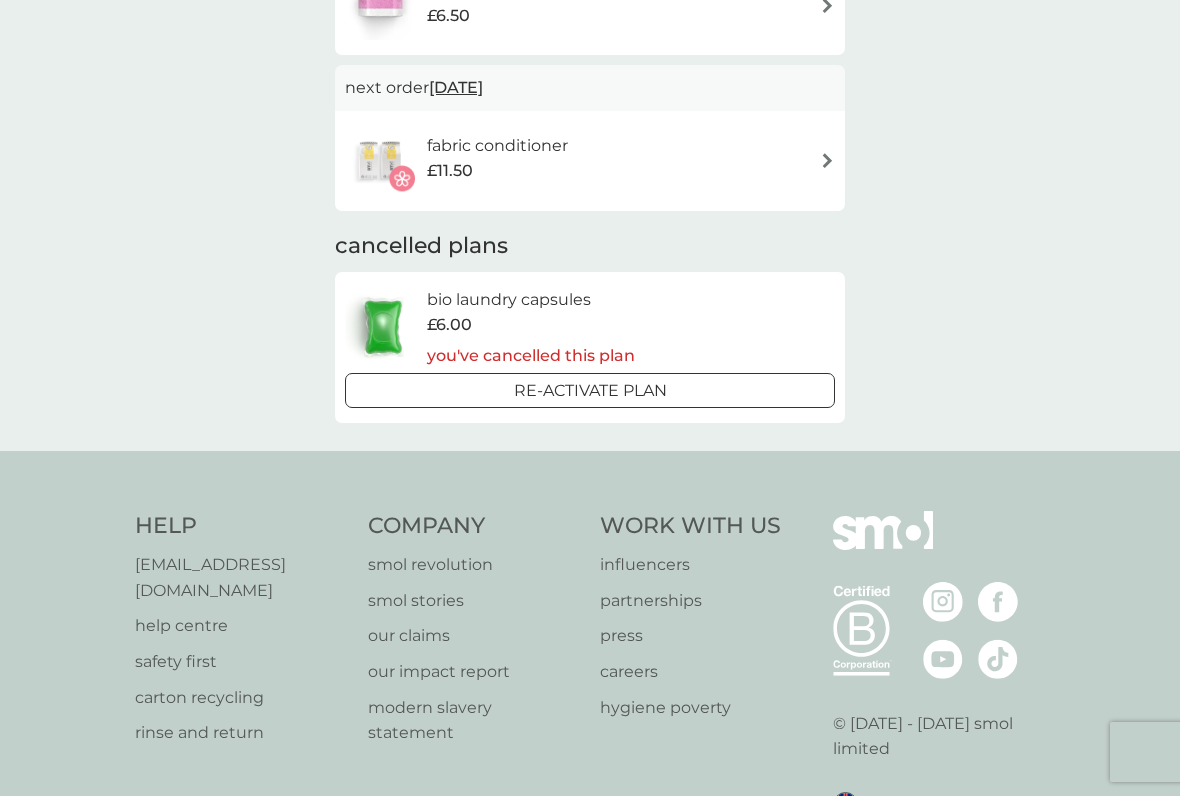 scroll, scrollTop: 0, scrollLeft: 0, axis: both 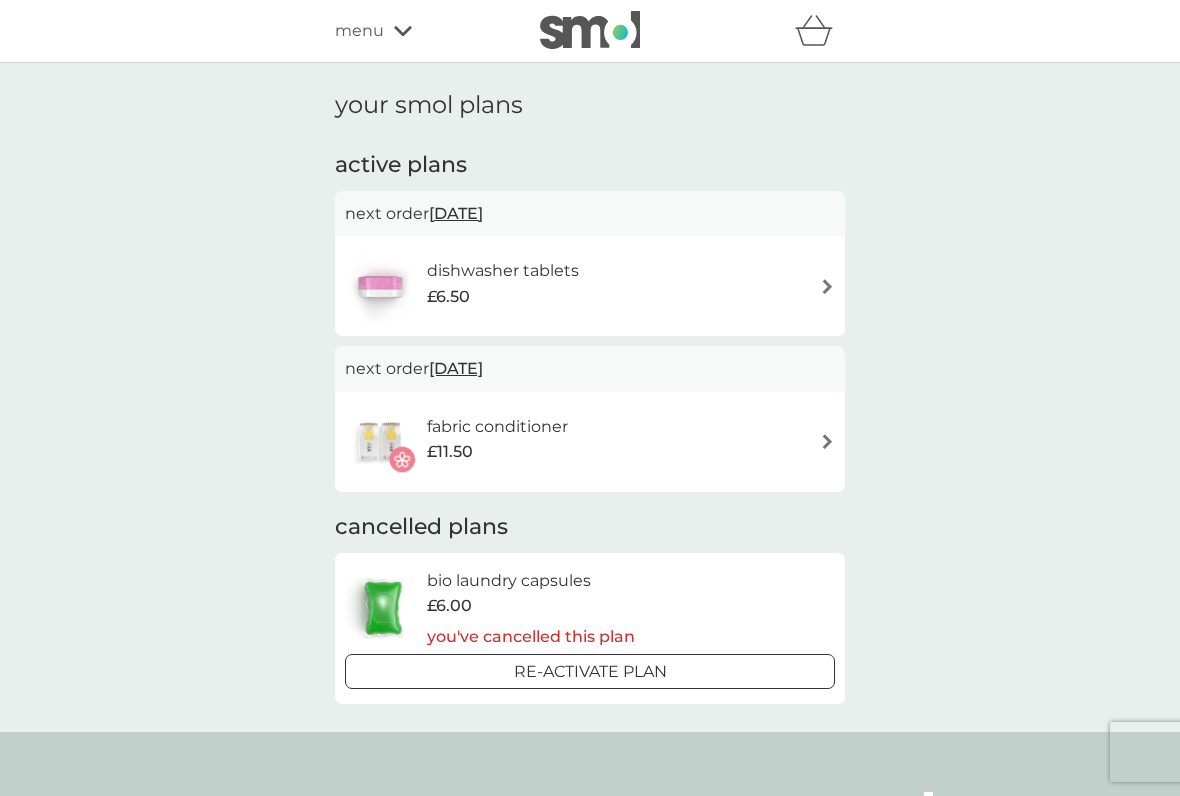 click at bounding box center (827, 441) 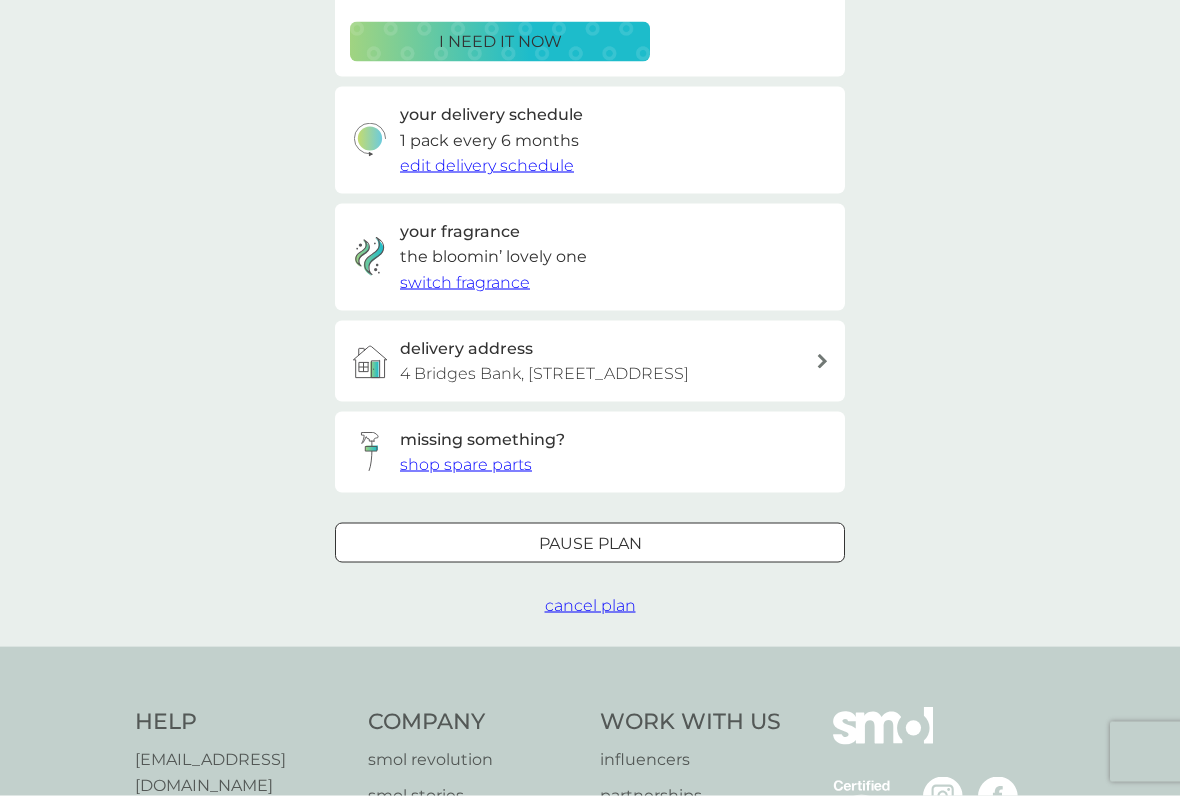 scroll, scrollTop: 403, scrollLeft: 0, axis: vertical 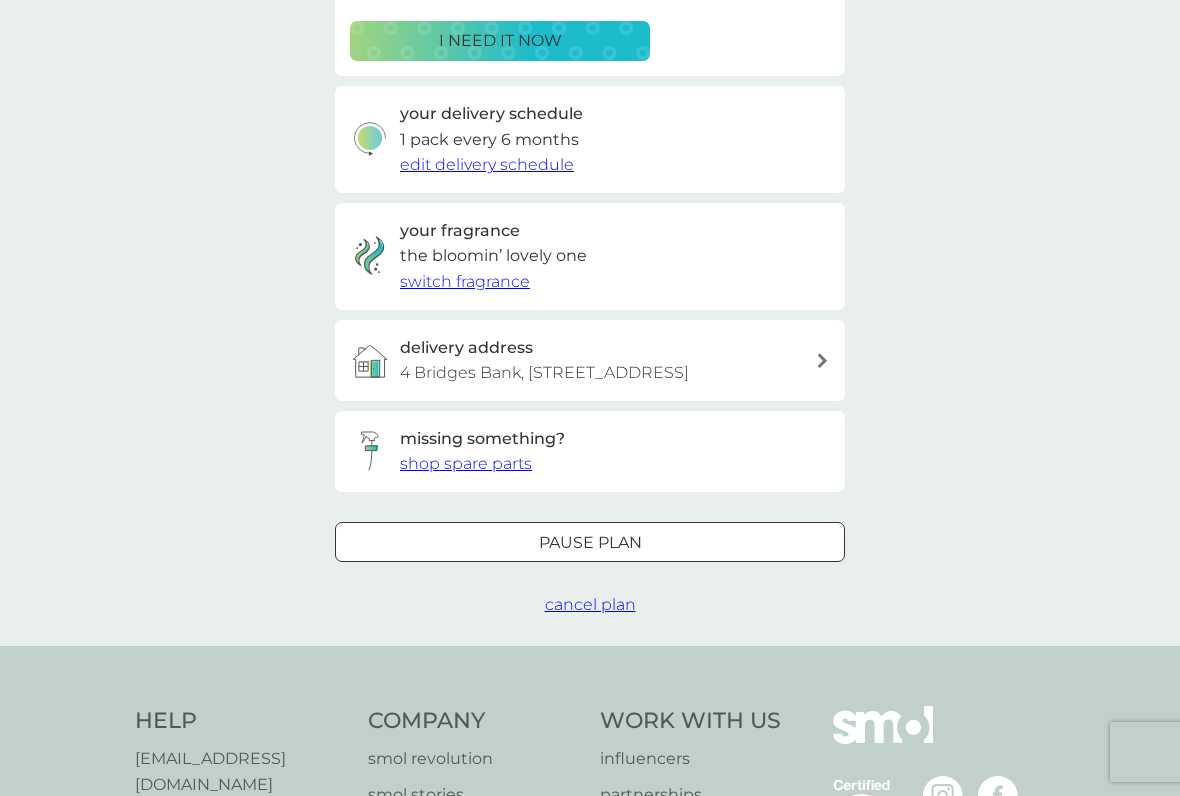 click on "cancel plan" at bounding box center (590, 604) 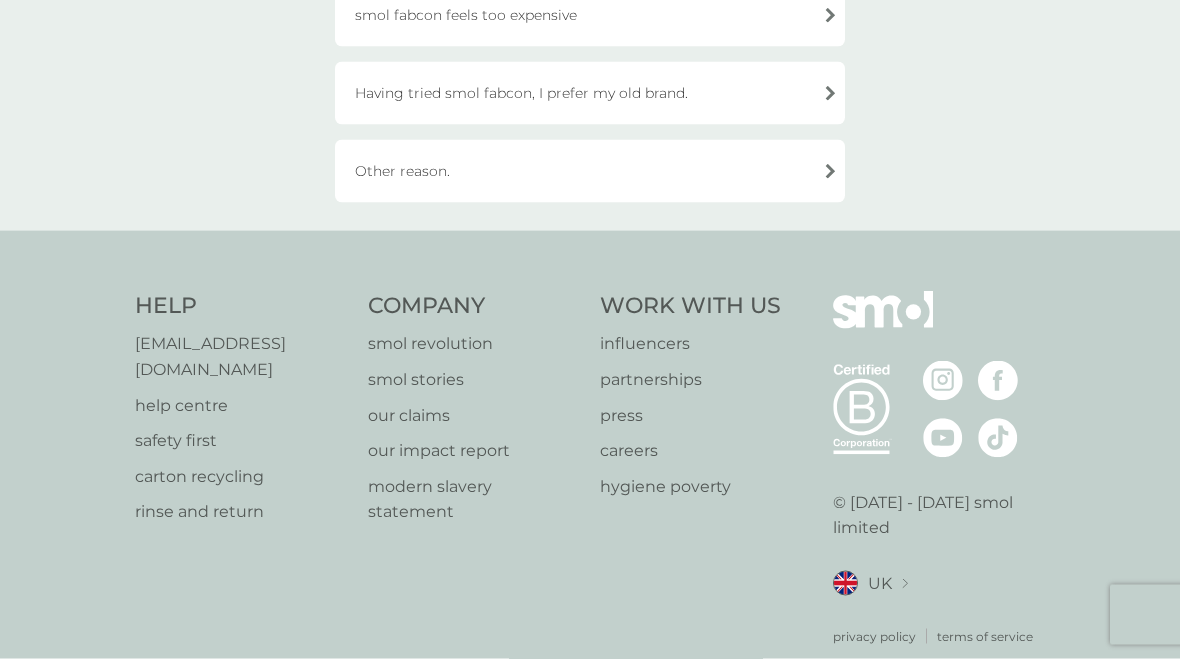 scroll, scrollTop: 878, scrollLeft: 0, axis: vertical 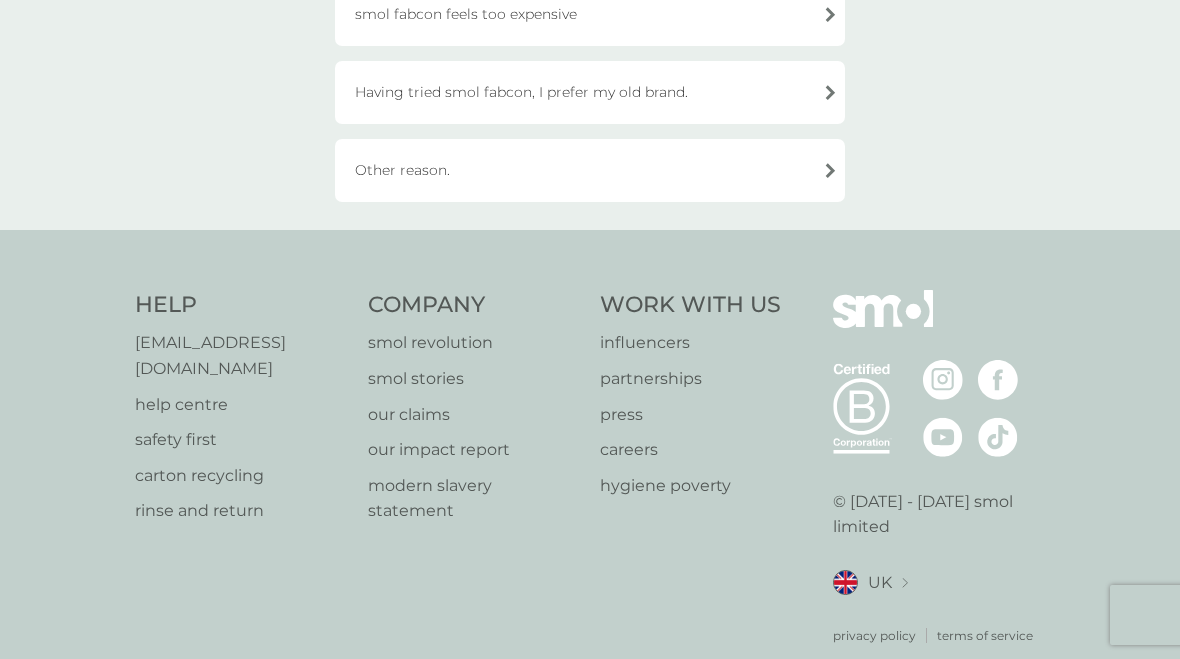 click on "Other reason." at bounding box center (590, 170) 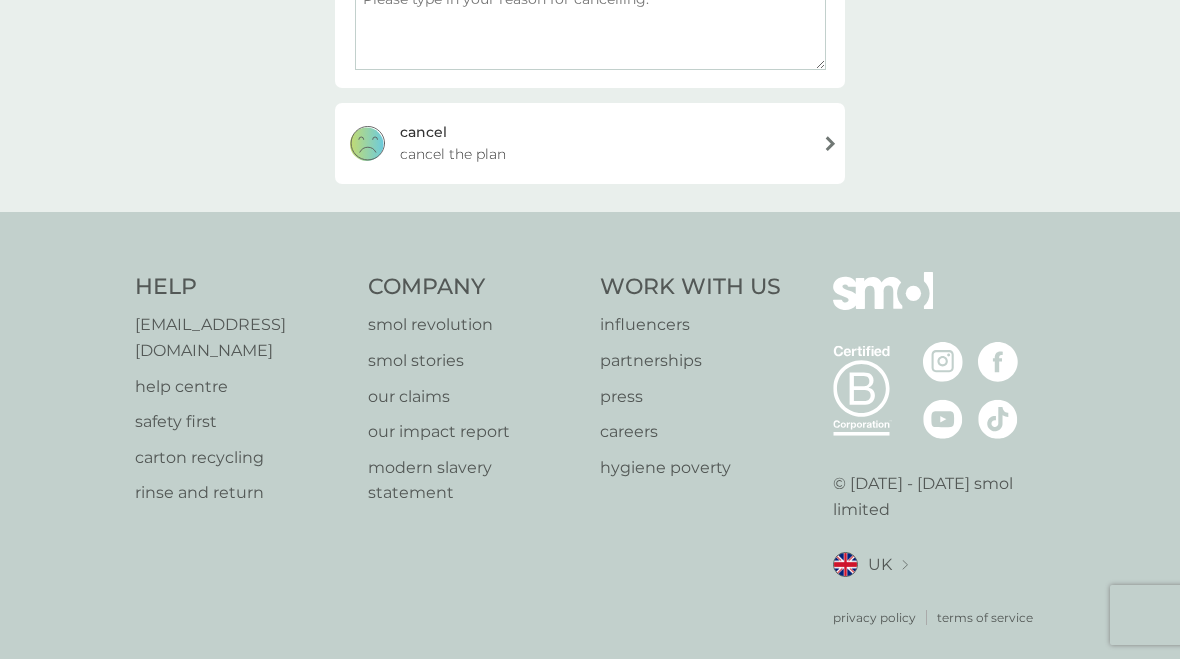 click on "cancel the plan" at bounding box center (453, 154) 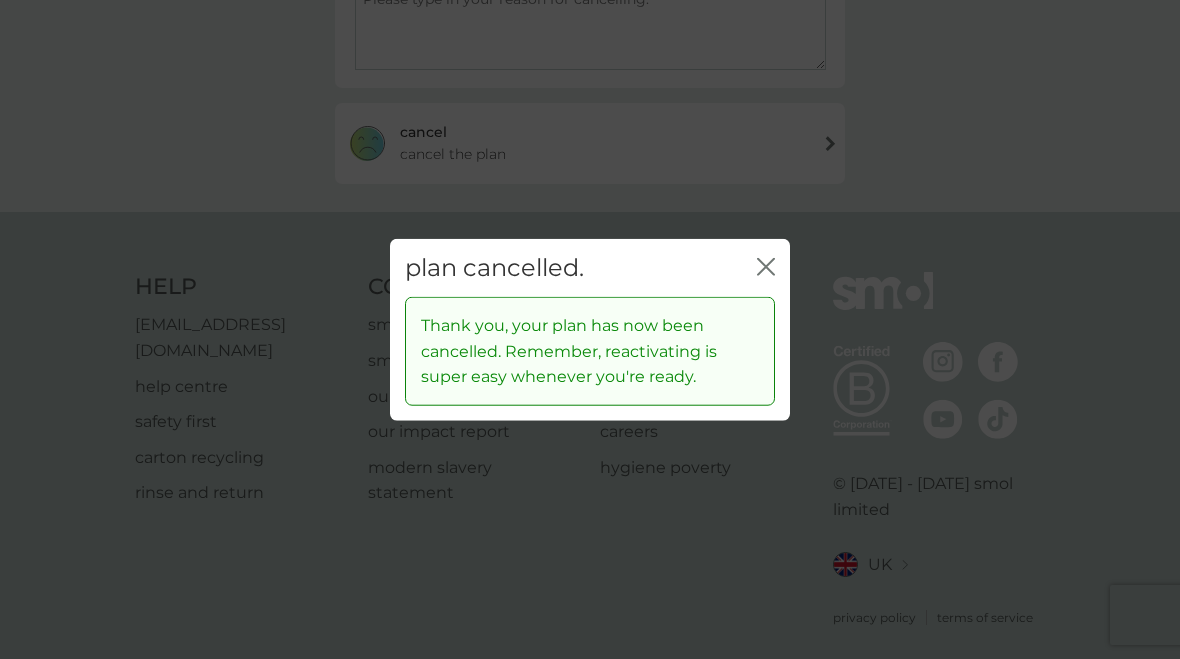 click on "close" 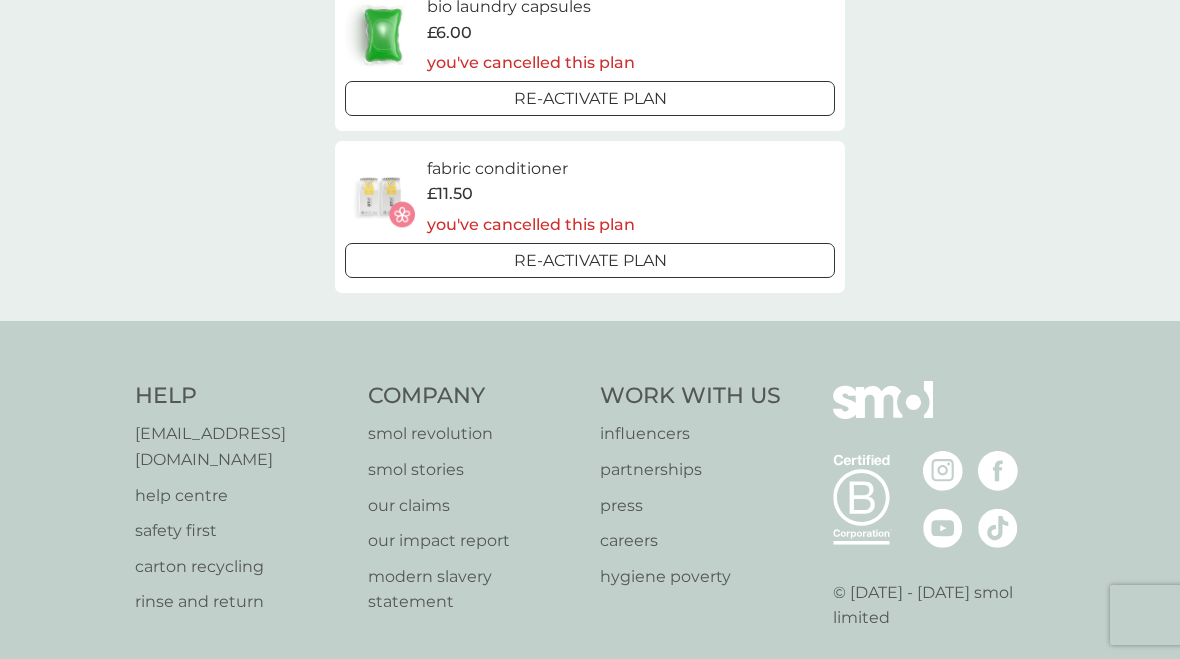 scroll, scrollTop: 0, scrollLeft: 0, axis: both 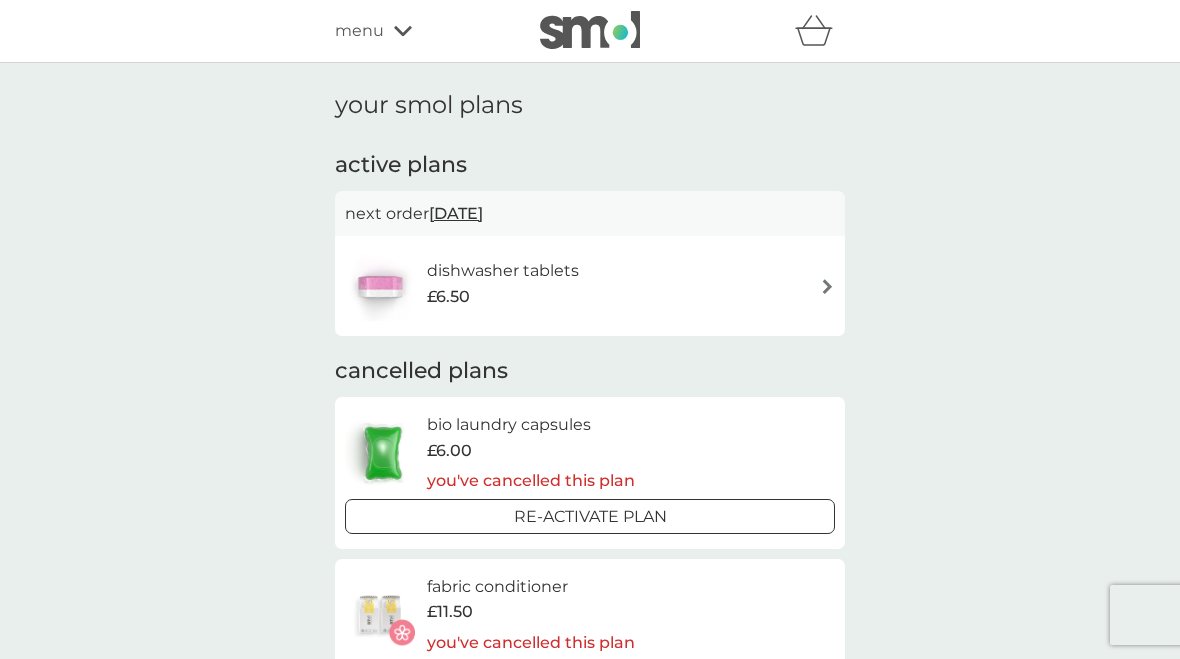 click on "menu" at bounding box center (359, 31) 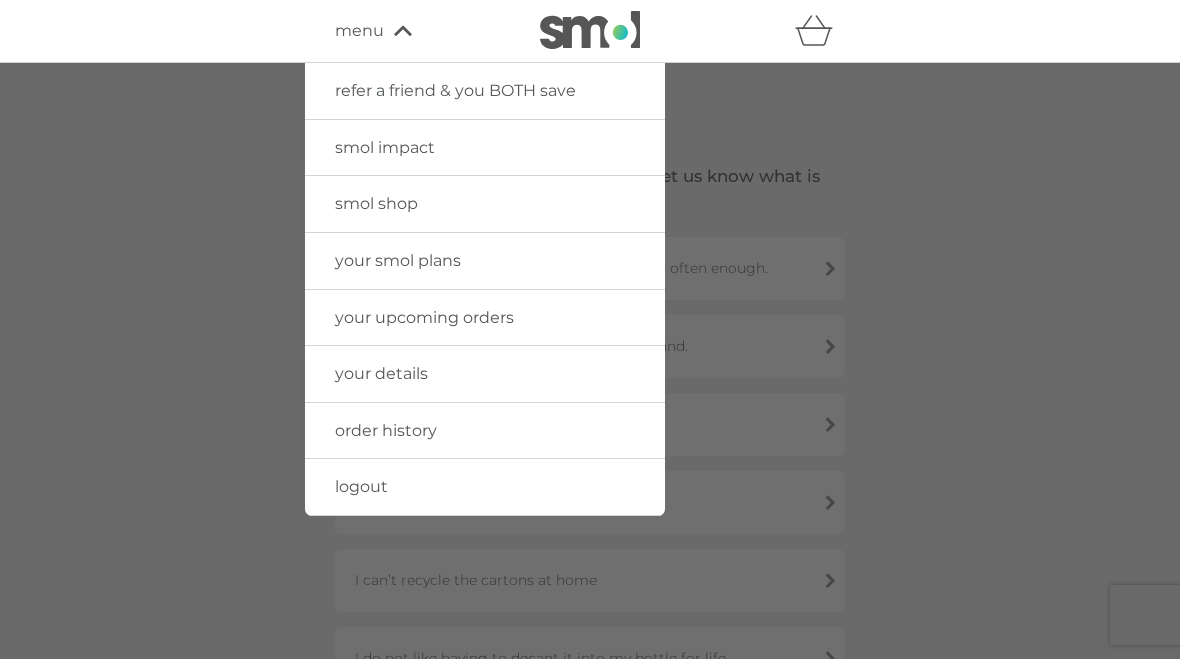 scroll, scrollTop: 418, scrollLeft: 0, axis: vertical 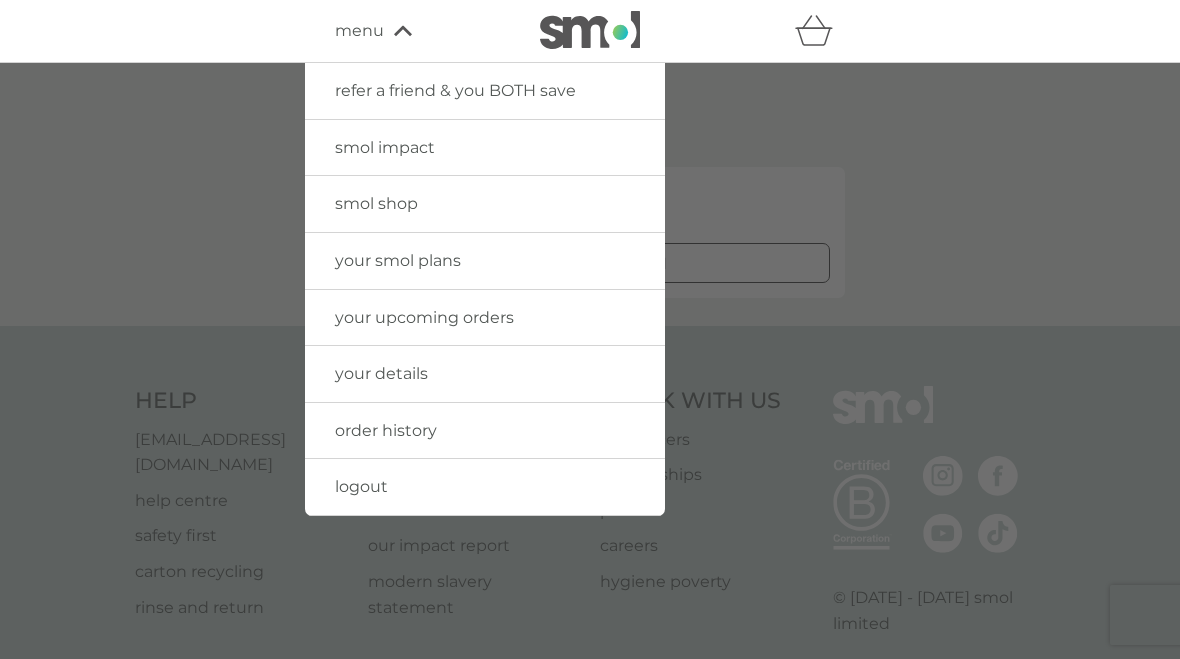 click on "logout" at bounding box center (361, 486) 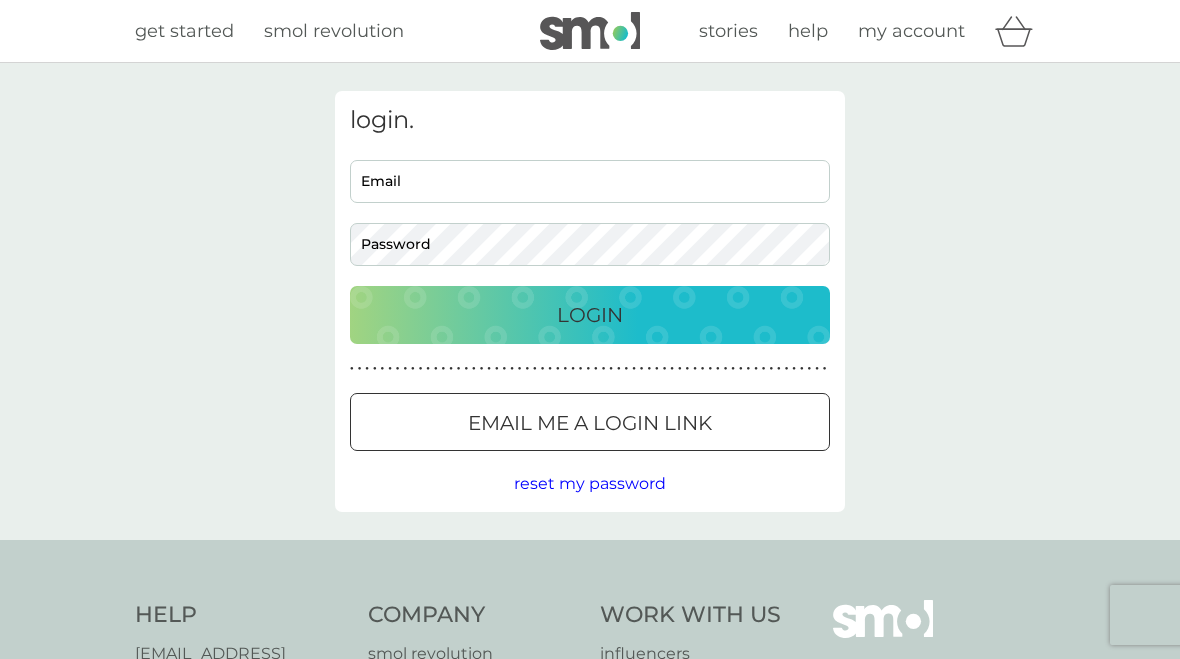 scroll, scrollTop: 0, scrollLeft: 0, axis: both 